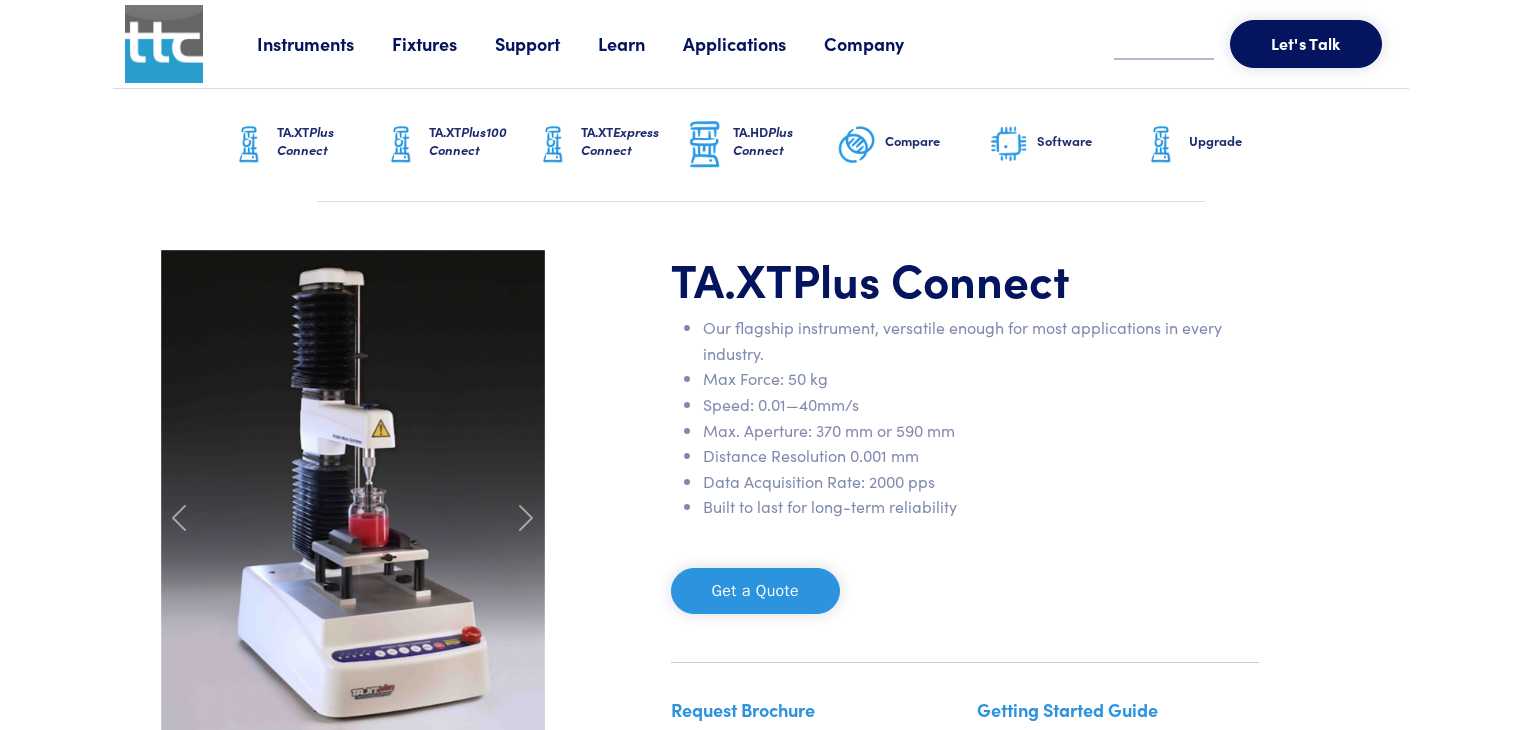 scroll, scrollTop: 0, scrollLeft: 0, axis: both 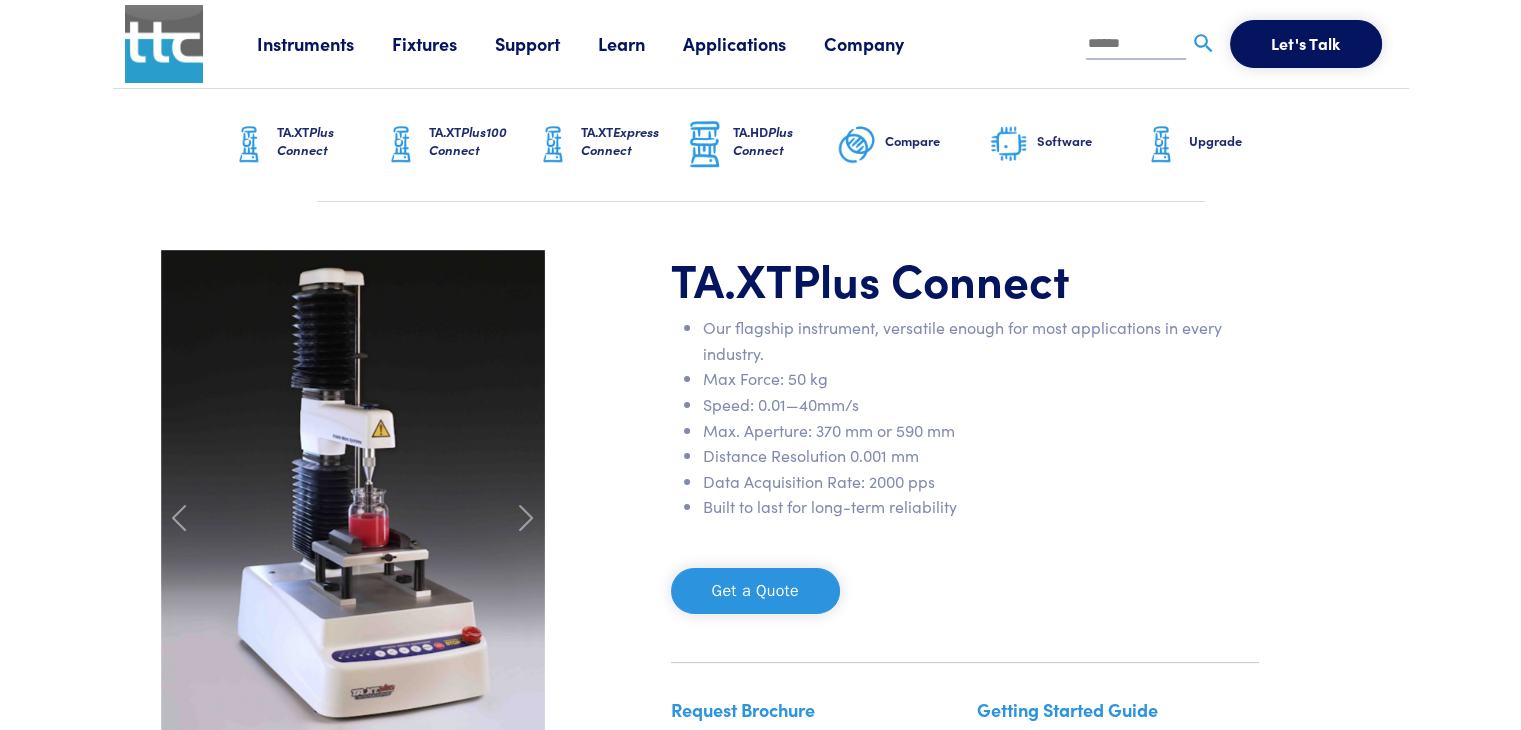click on "Applications" at bounding box center (753, 43) 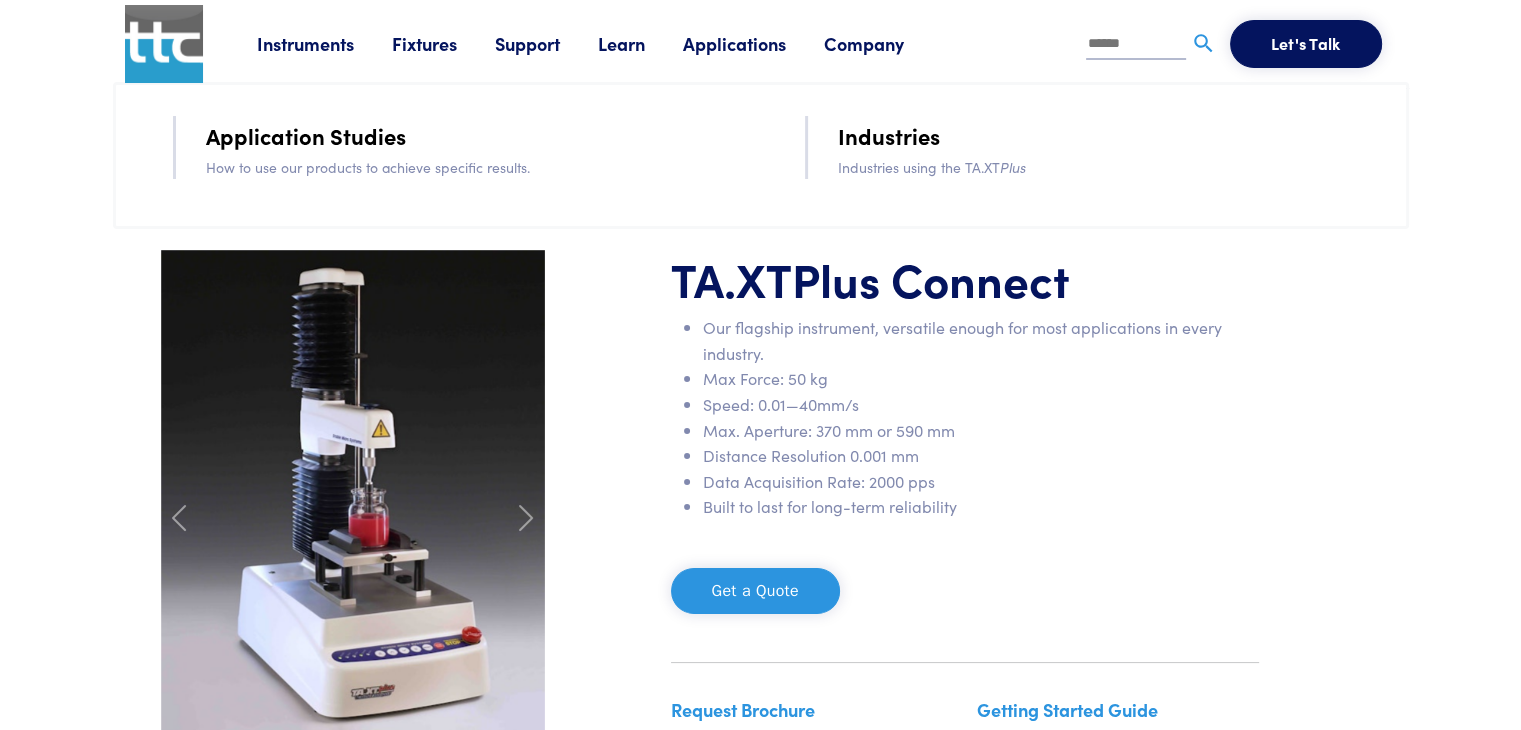 click on "Applications" at bounding box center (753, 43) 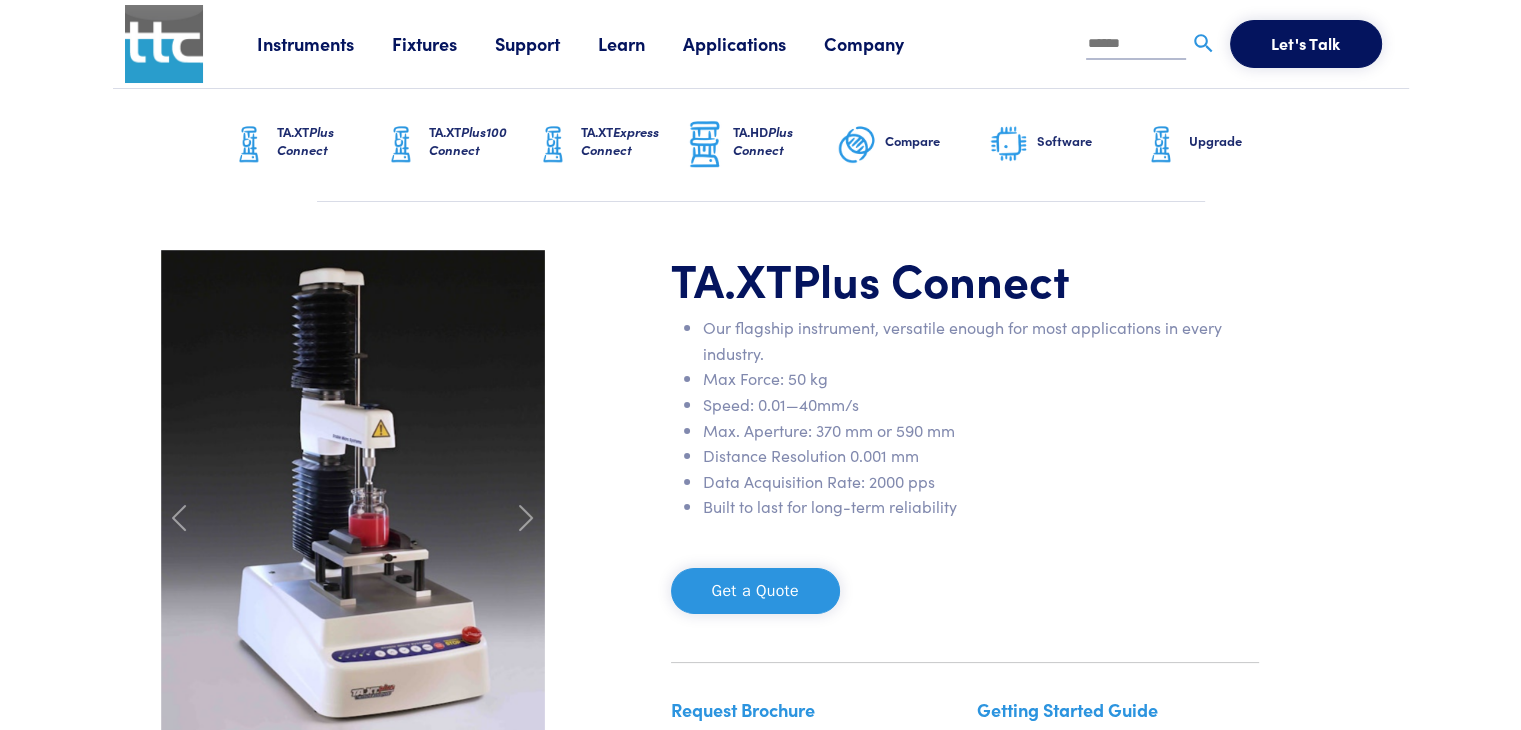 click on "Applications" at bounding box center [753, 43] 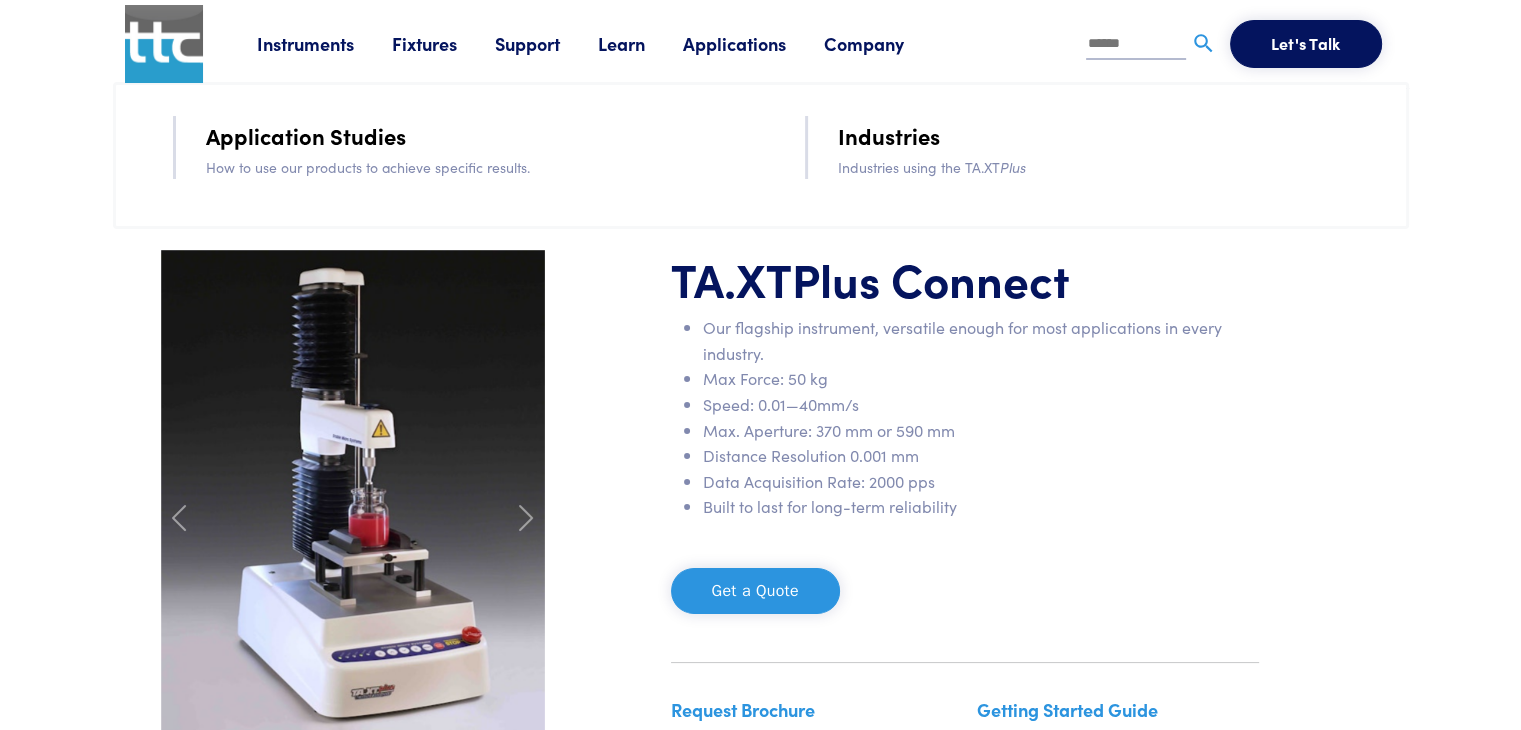 click on "Application Studies" at bounding box center [306, 135] 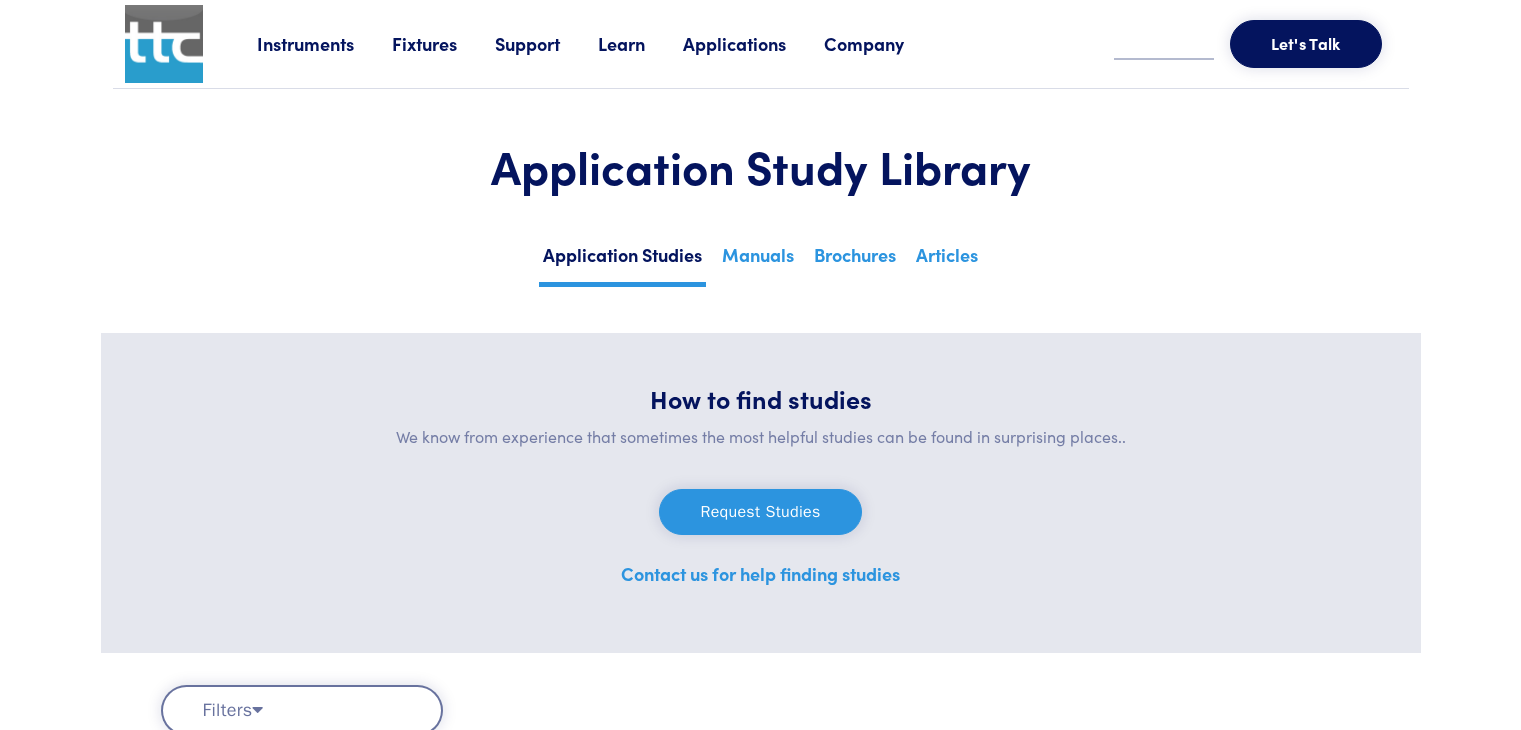 scroll, scrollTop: 0, scrollLeft: 0, axis: both 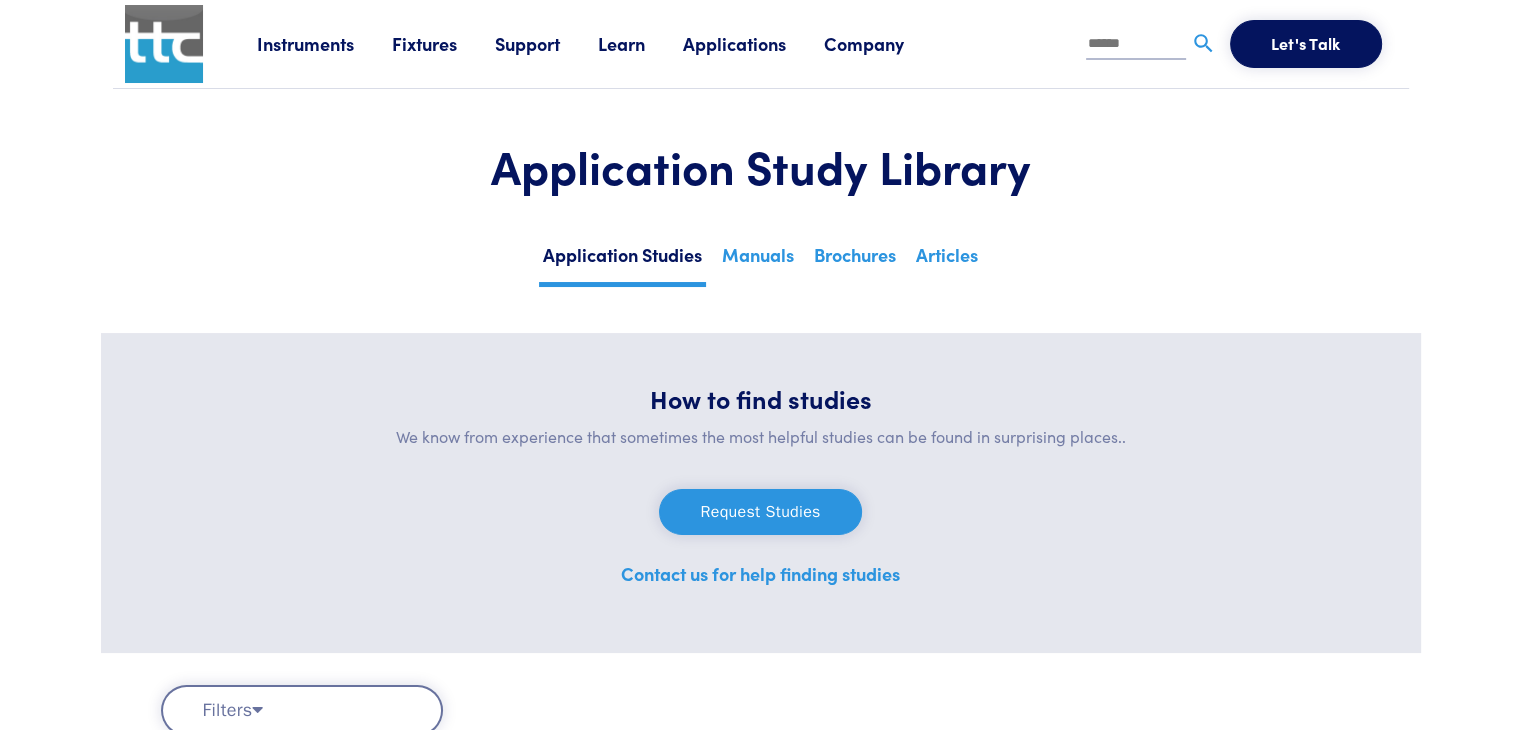 click at bounding box center (1136, 45) 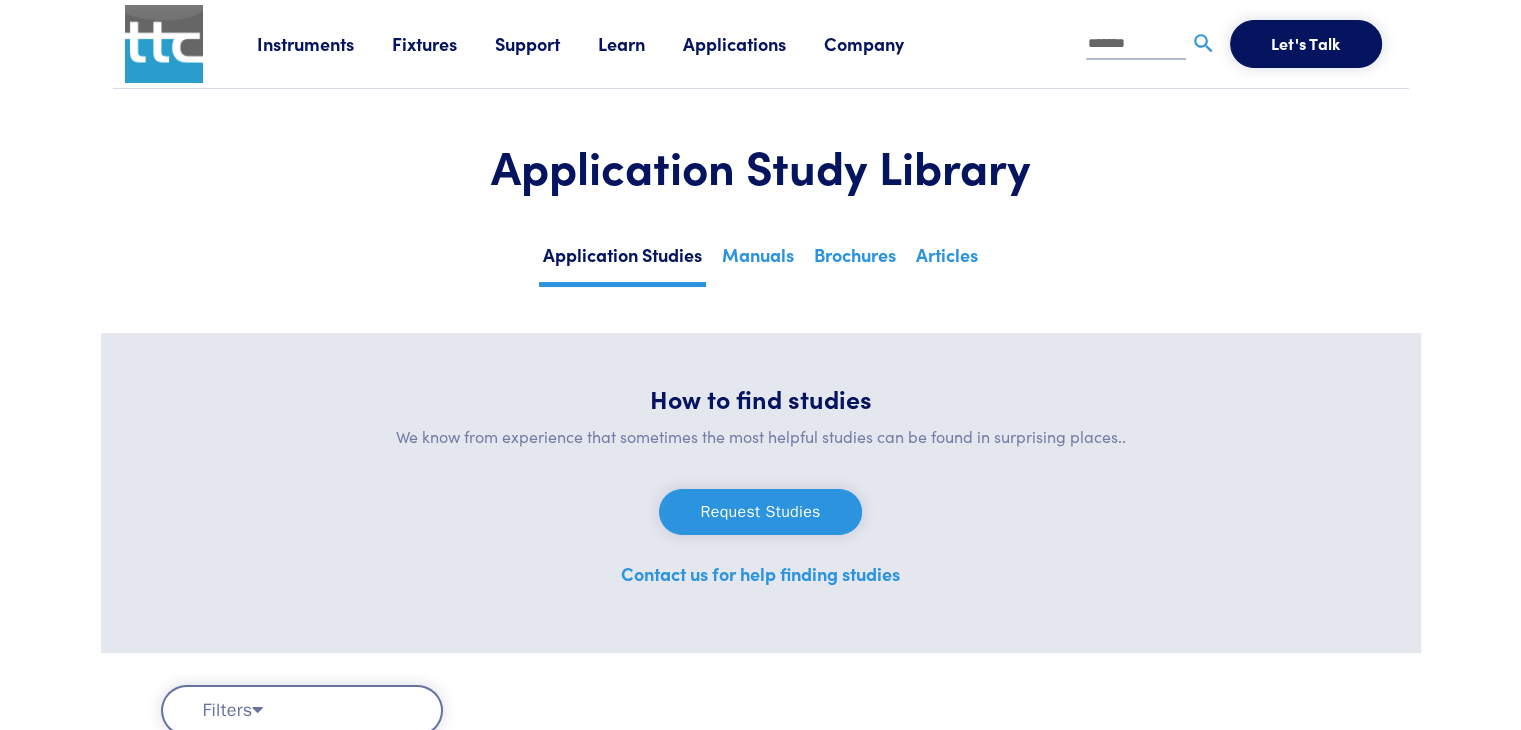 type on "*******" 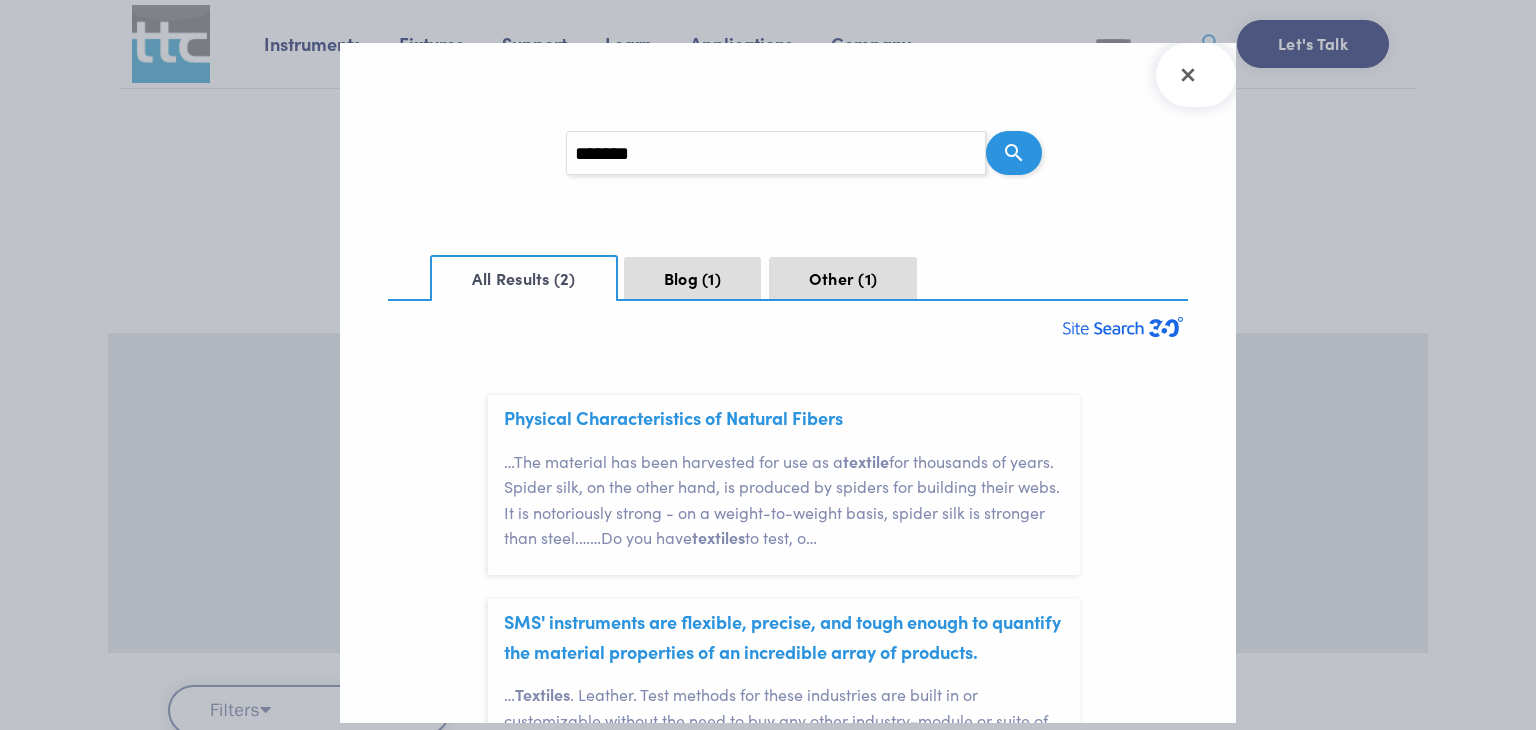 scroll, scrollTop: 58, scrollLeft: 0, axis: vertical 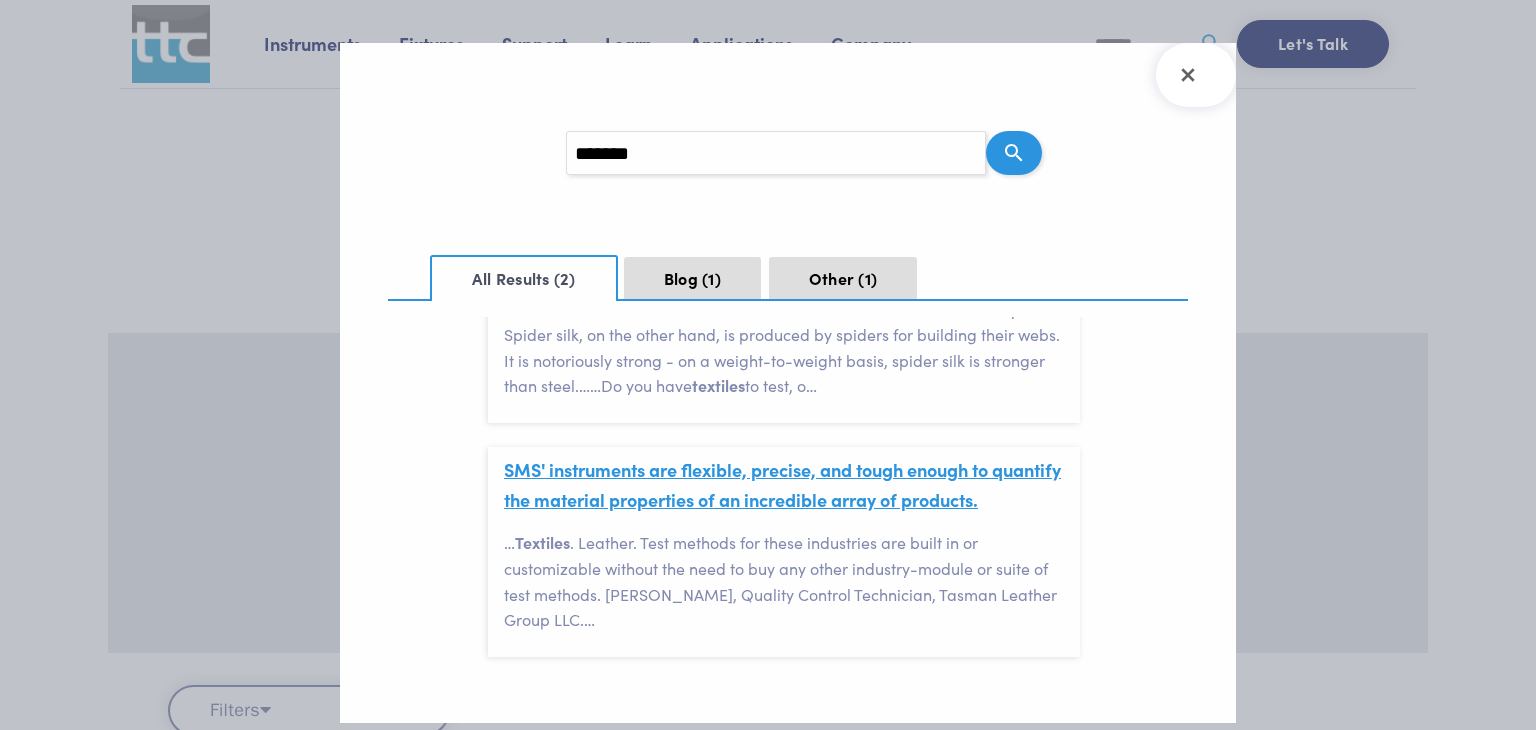 click on "SMS' instruments are flexible, precise, and tough enough to quantify the material properties of an incredible array of products." at bounding box center (782, 484) 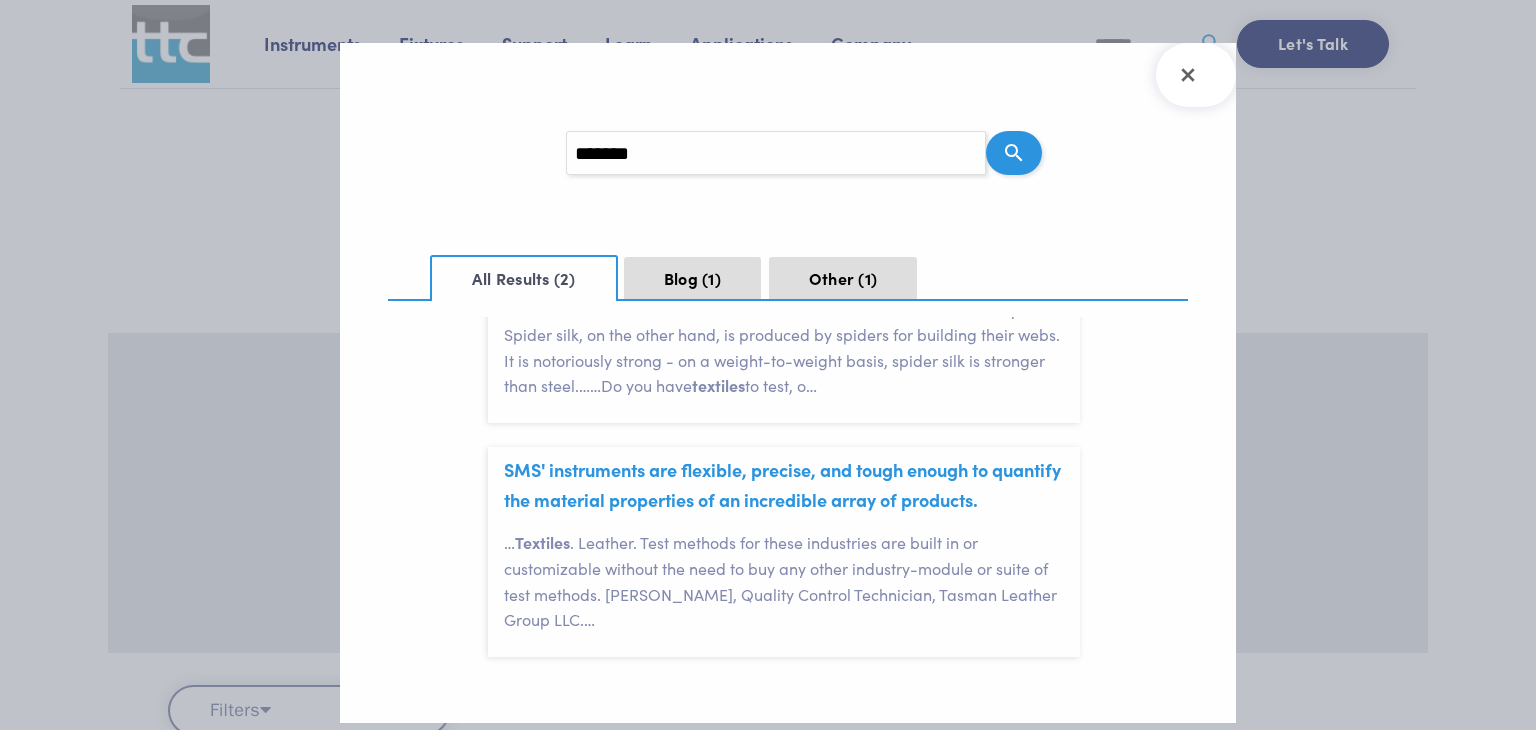 scroll, scrollTop: 0, scrollLeft: 0, axis: both 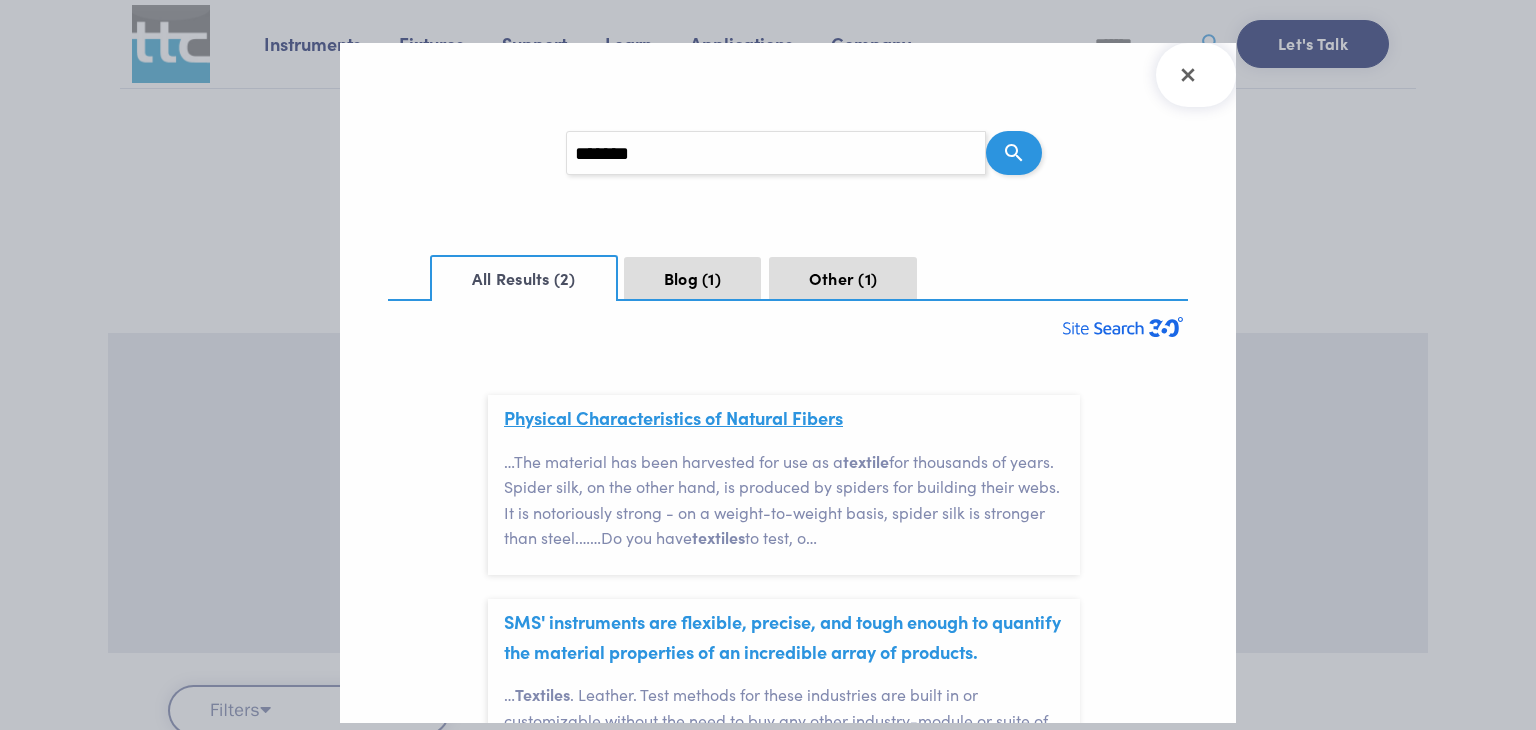 click on "Physical Characteristics of Natural Fibers" at bounding box center [673, 417] 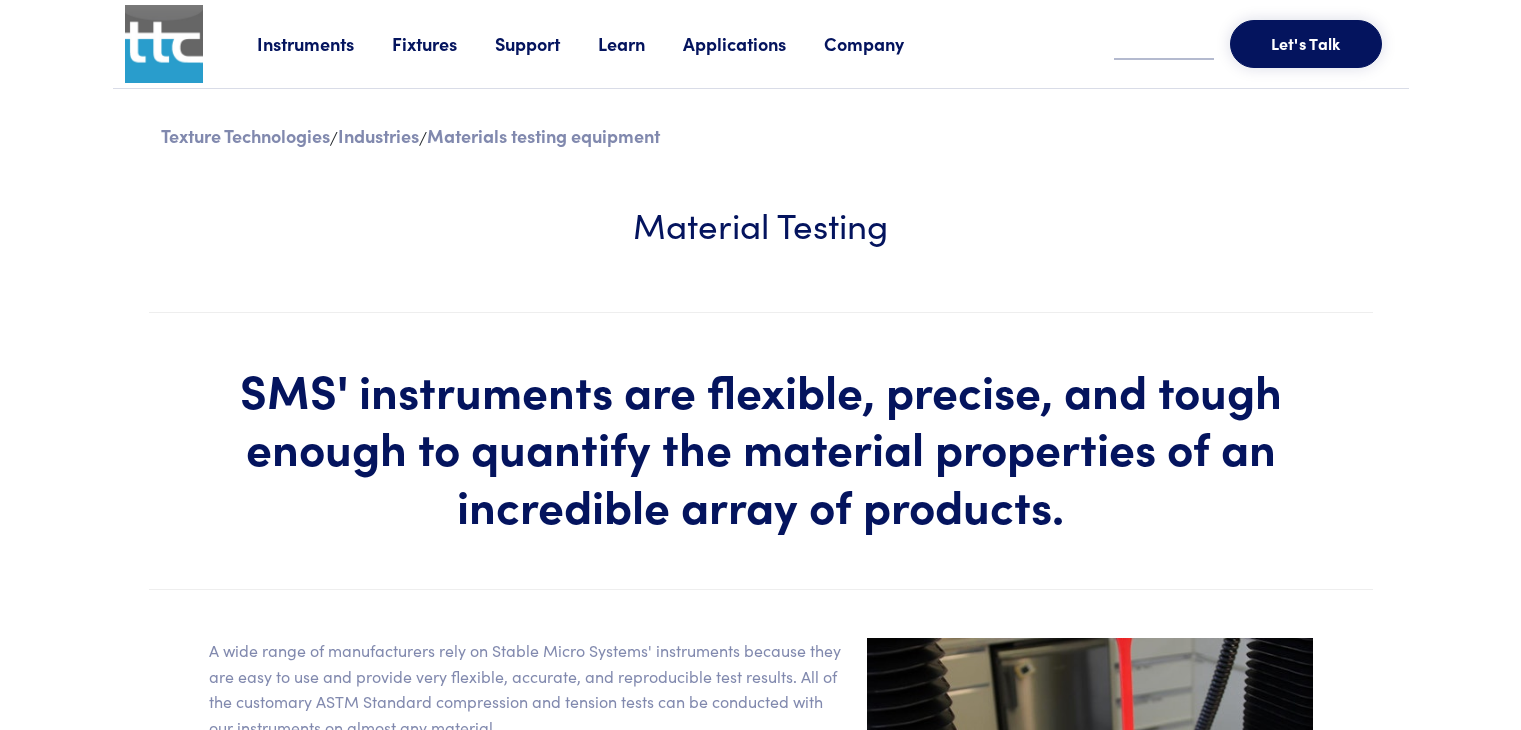 scroll, scrollTop: 0, scrollLeft: 0, axis: both 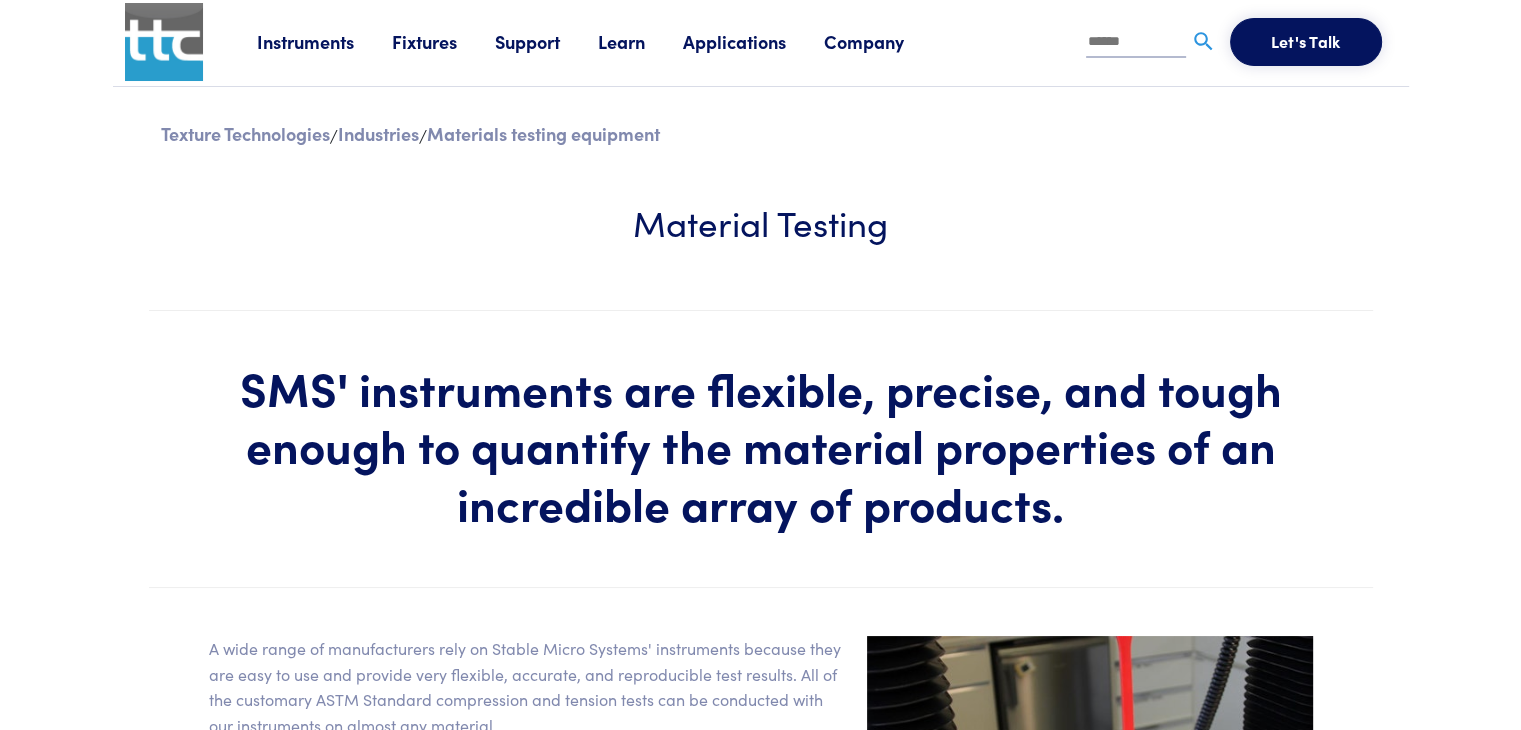 drag, startPoint x: 1535, startPoint y: 99, endPoint x: 1447, endPoint y: 100, distance: 88.005684 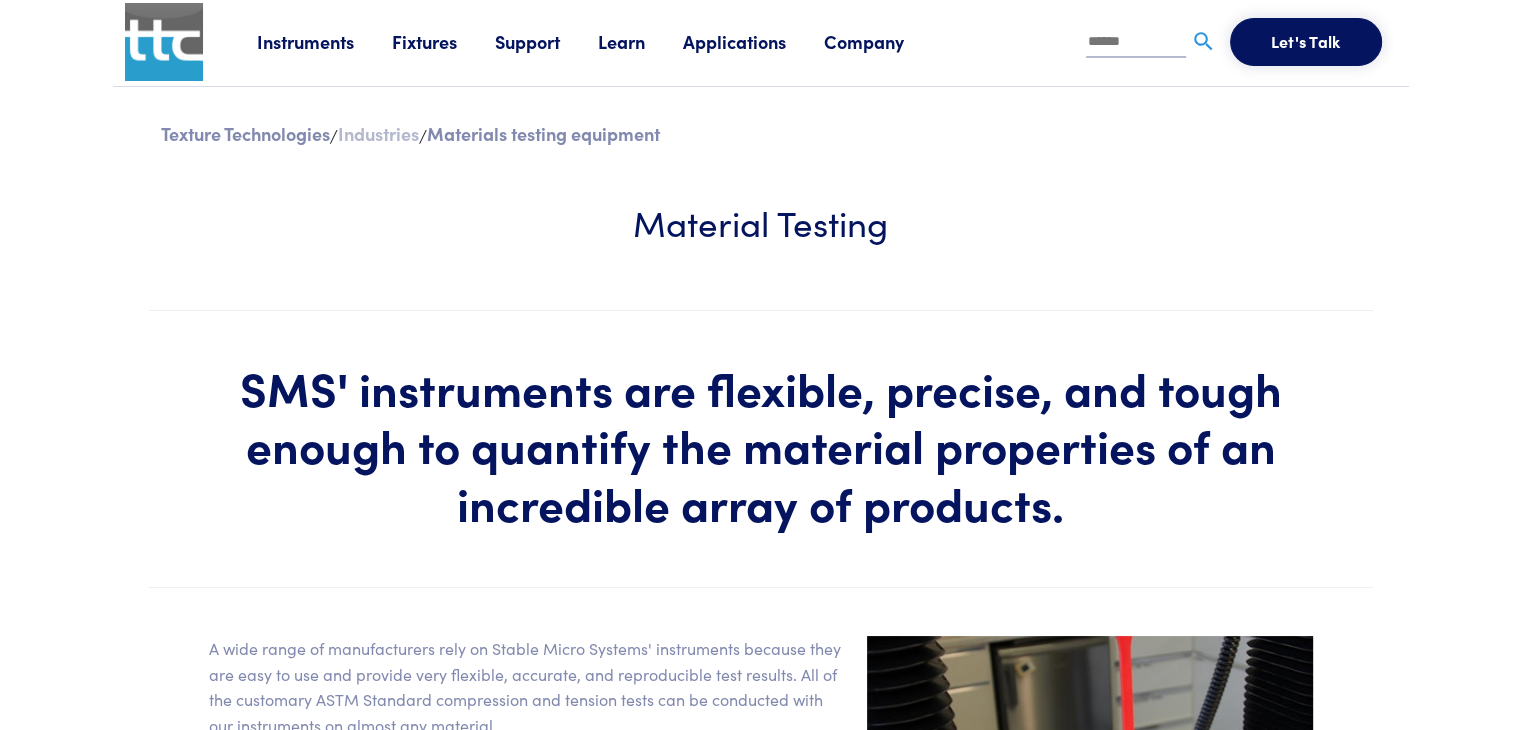 click on "Industries" at bounding box center [378, 133] 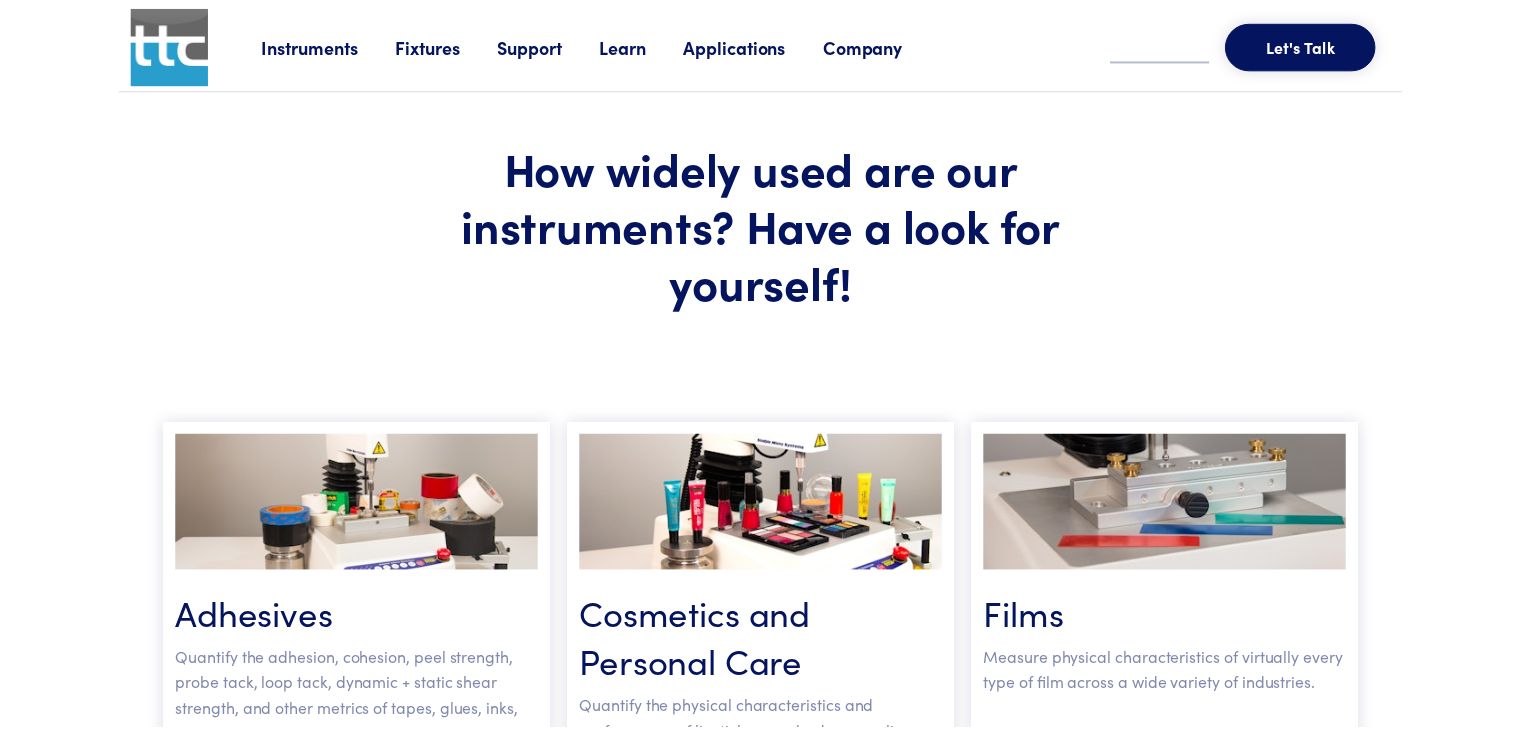 scroll, scrollTop: 0, scrollLeft: 0, axis: both 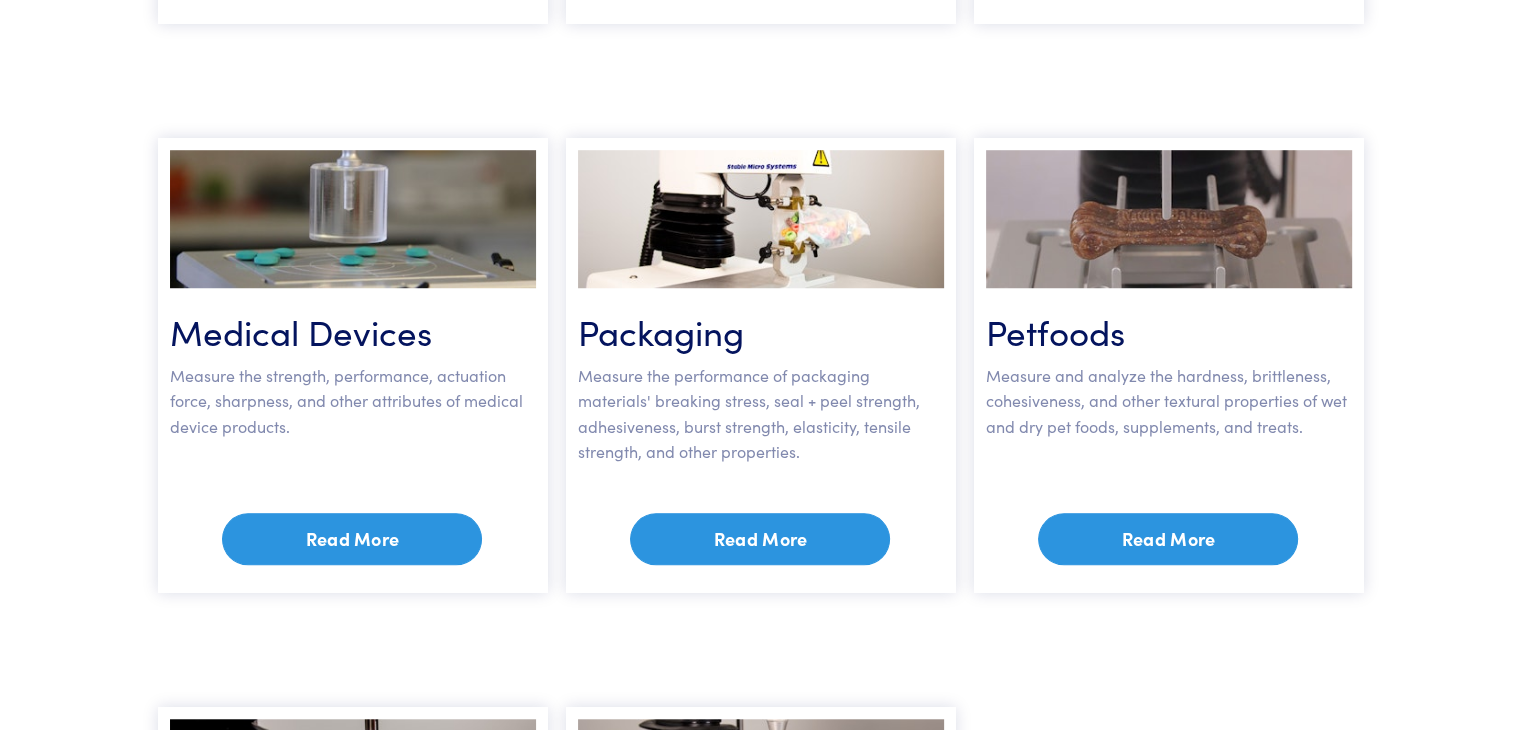 drag, startPoint x: 1535, startPoint y: 129, endPoint x: 1521, endPoint y: 430, distance: 301.3254 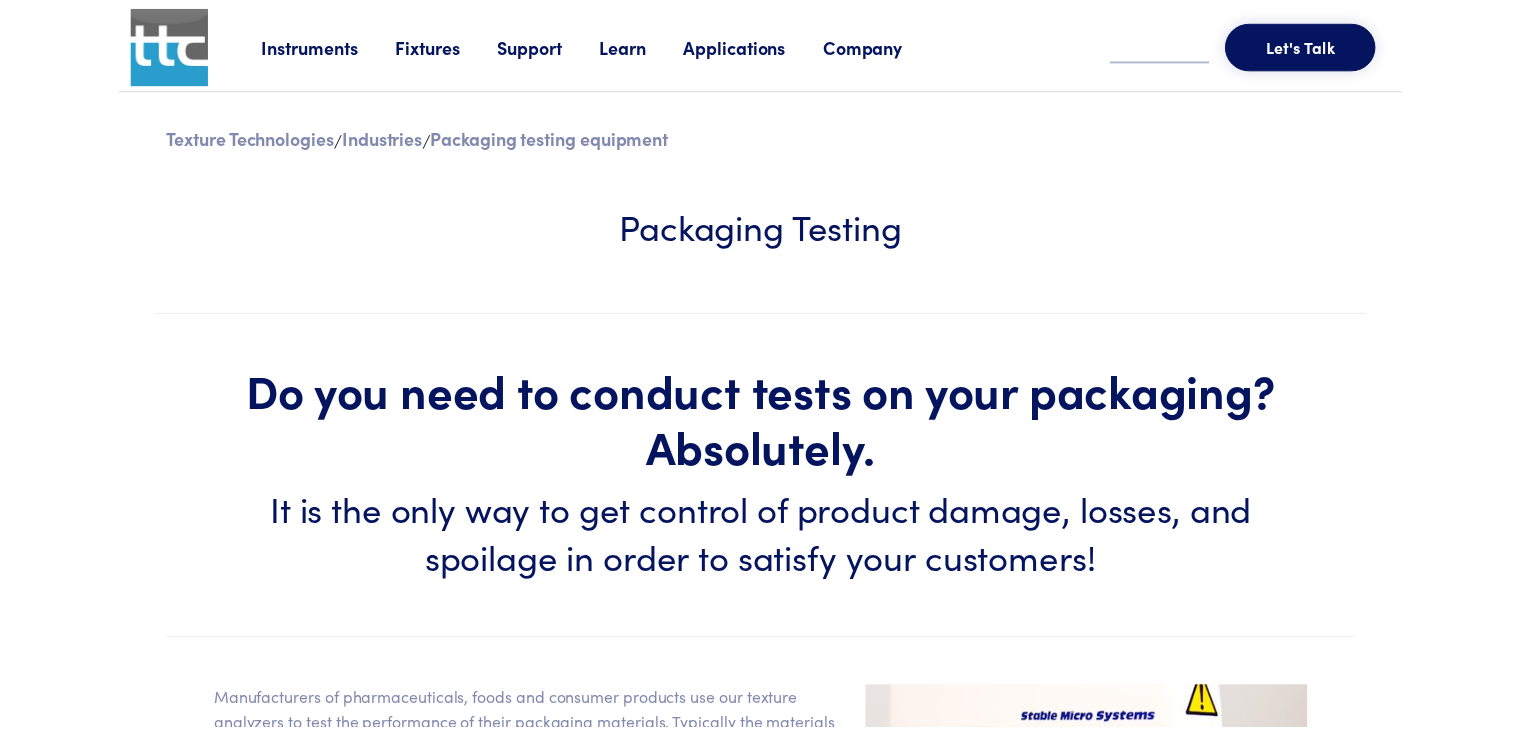 scroll, scrollTop: 0, scrollLeft: 0, axis: both 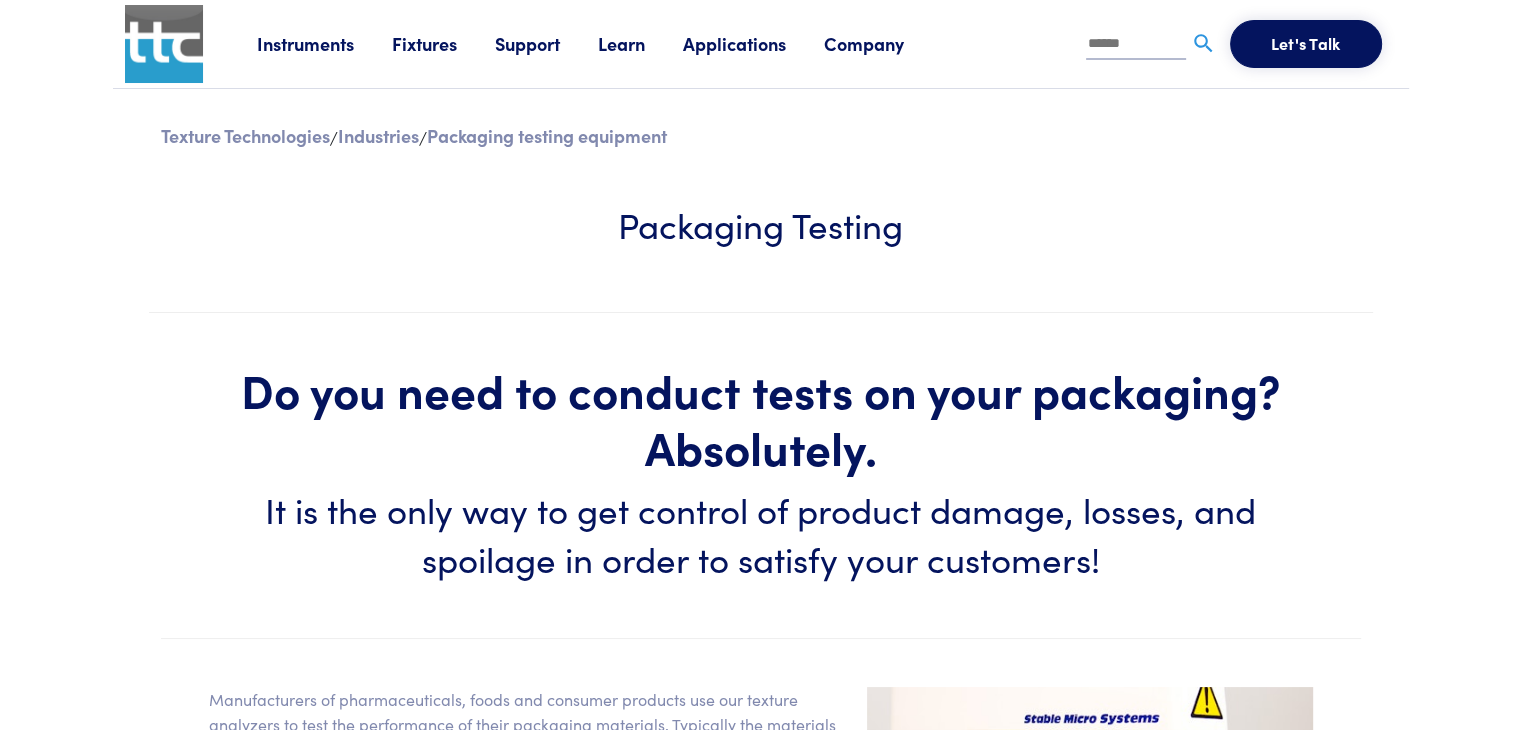 drag, startPoint x: 1533, startPoint y: 101, endPoint x: 1454, endPoint y: 55, distance: 91.416626 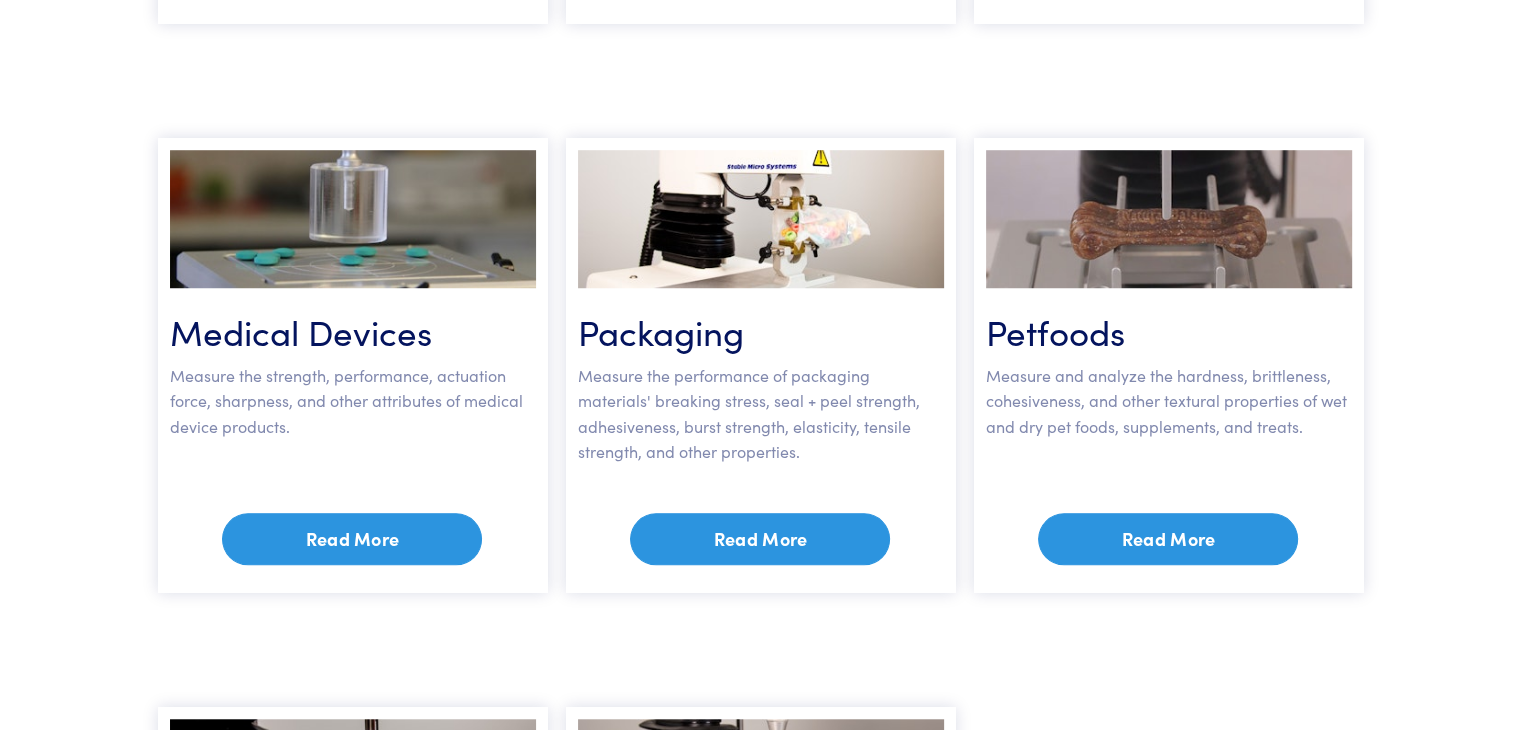 scroll, scrollTop: 1495, scrollLeft: 0, axis: vertical 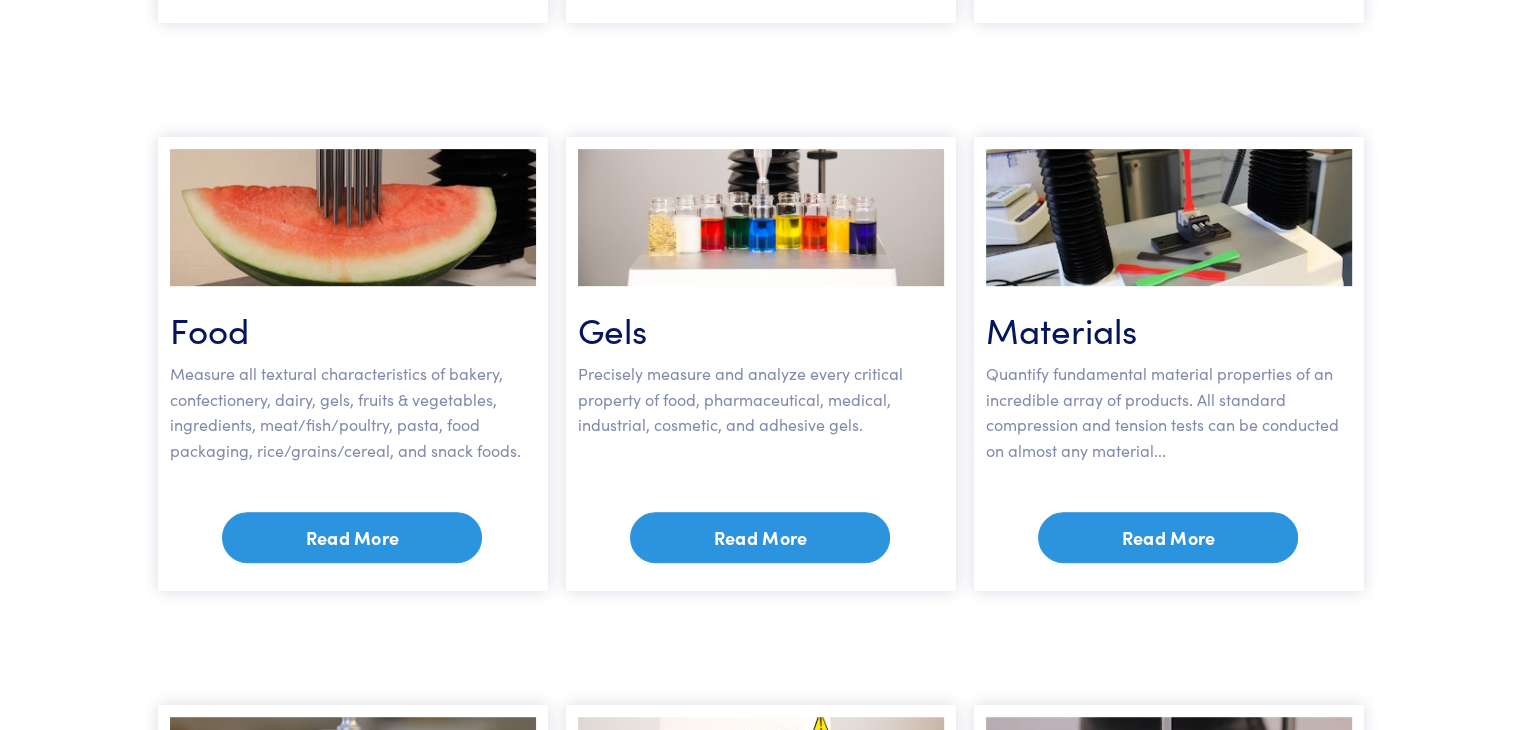 click on "Read More" at bounding box center (1168, 538) 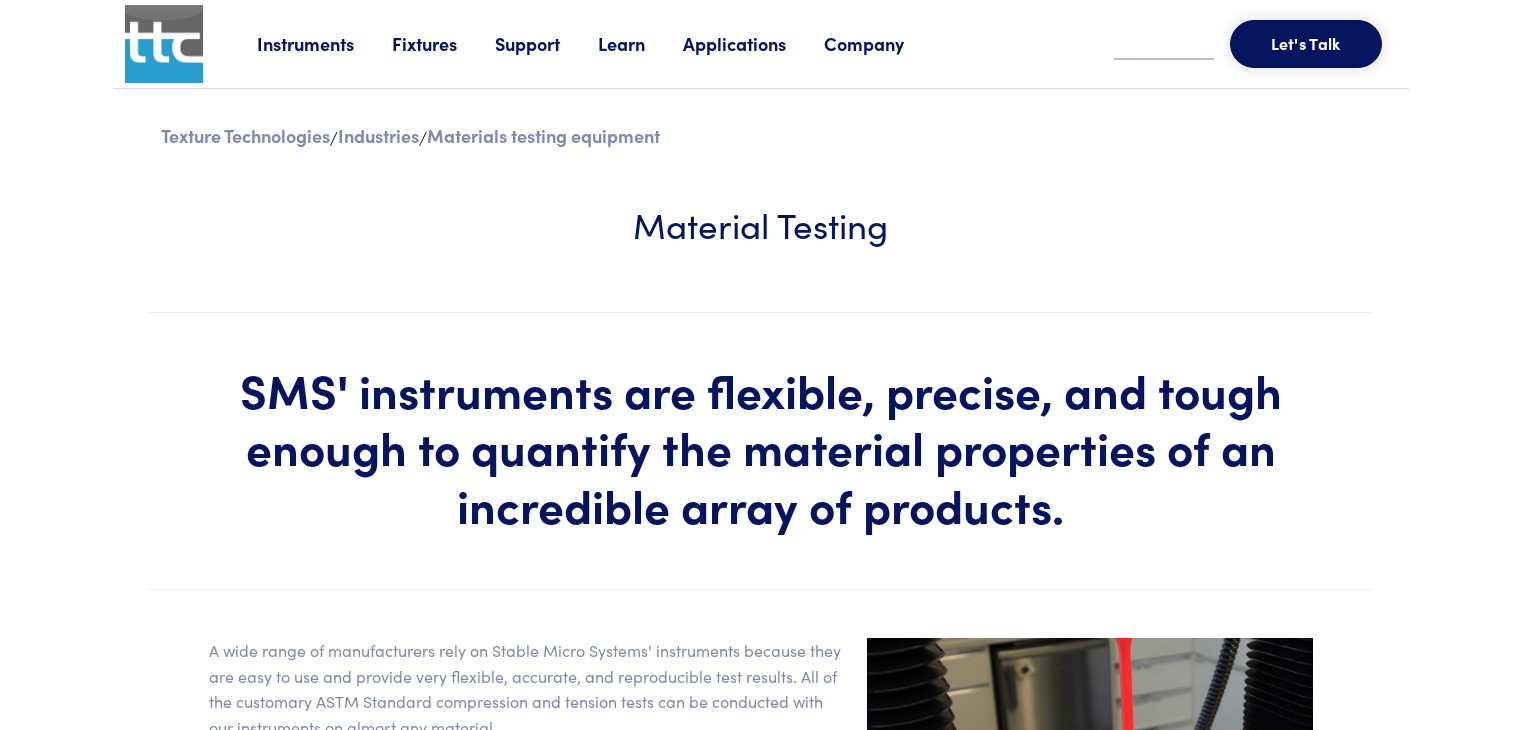 scroll, scrollTop: 0, scrollLeft: 0, axis: both 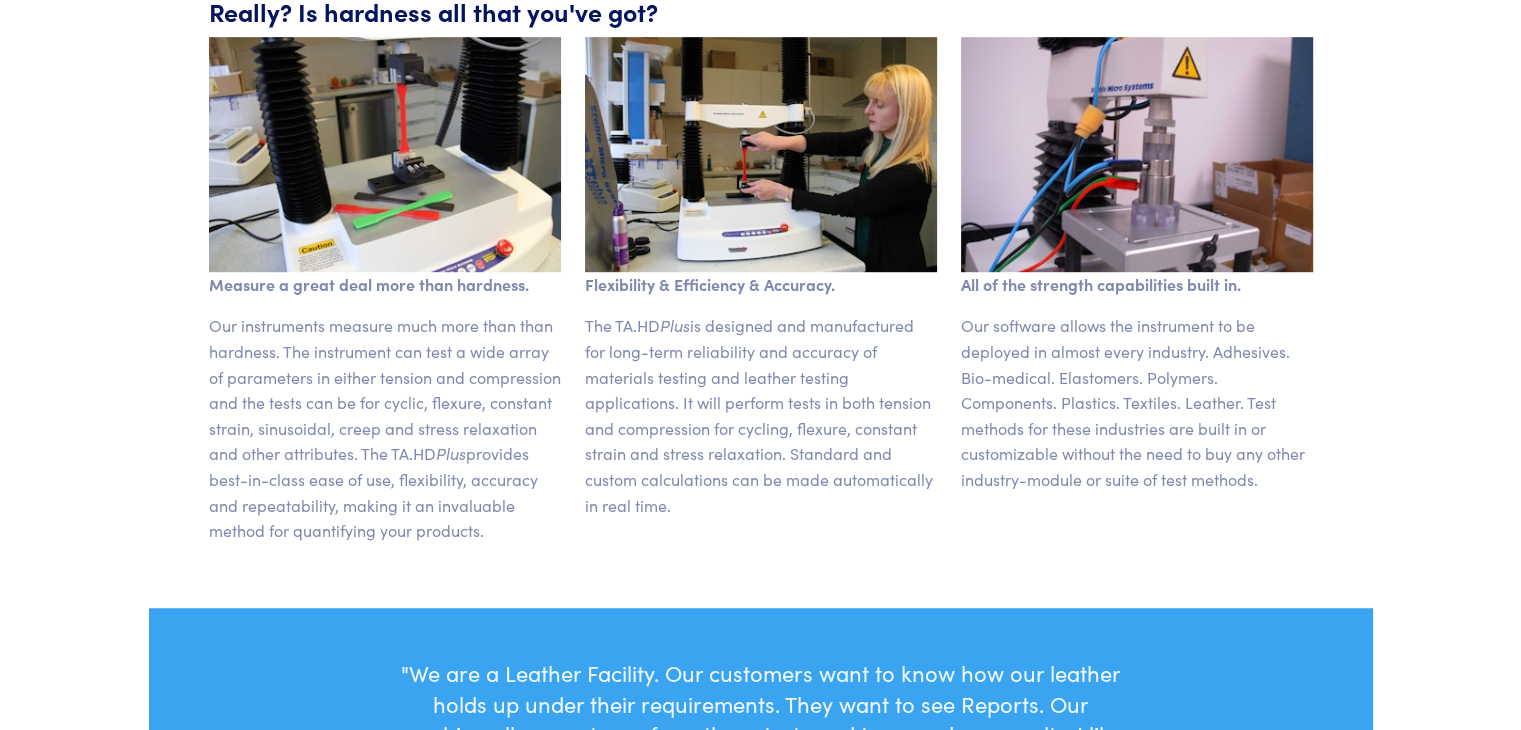 drag, startPoint x: 1532, startPoint y: 121, endPoint x: 1512, endPoint y: 411, distance: 290.68884 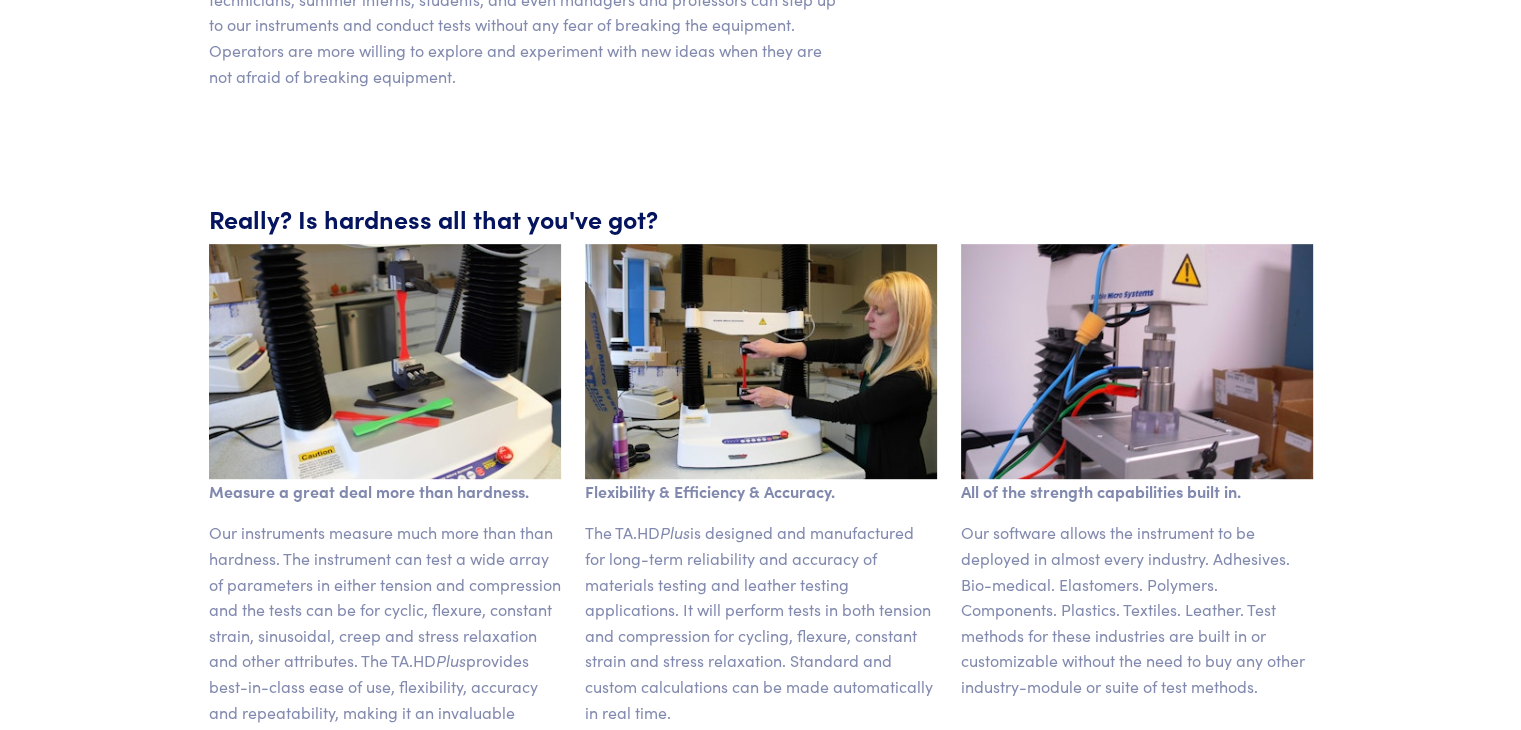 scroll, scrollTop: 1003, scrollLeft: 0, axis: vertical 